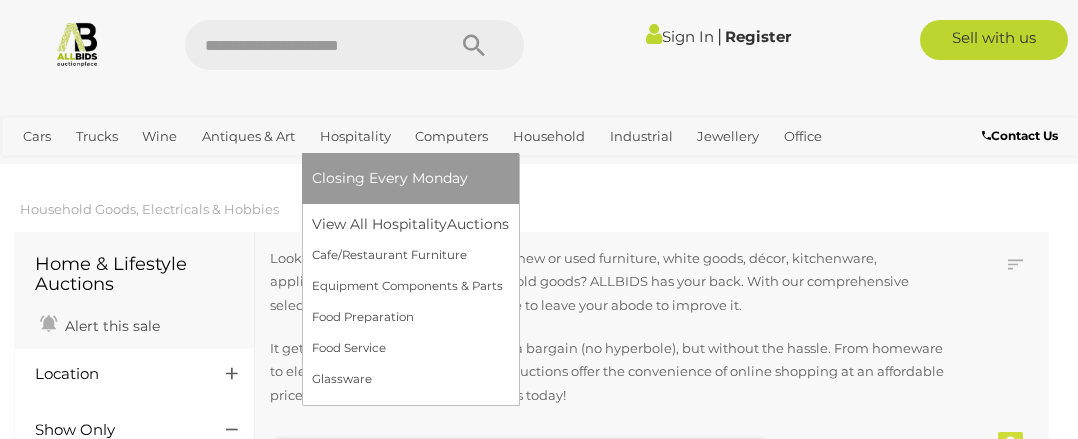 scroll, scrollTop: 0, scrollLeft: 0, axis: both 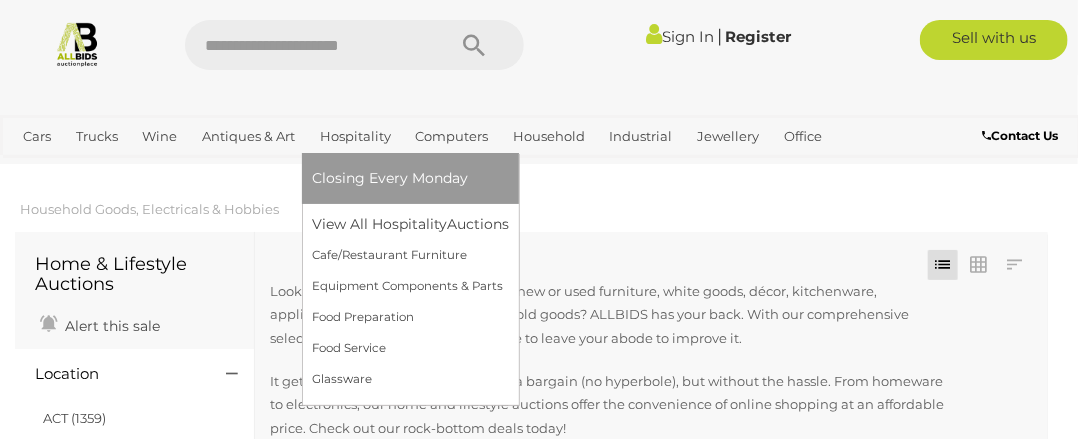 click on "Hospitality" at bounding box center [37, 136] 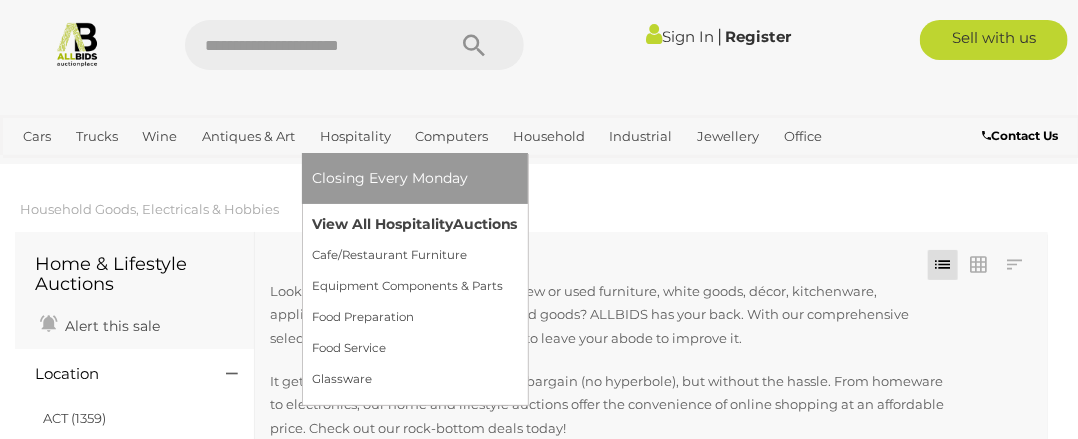 click on "View All Hospitality  Auctions" at bounding box center [415, 224] 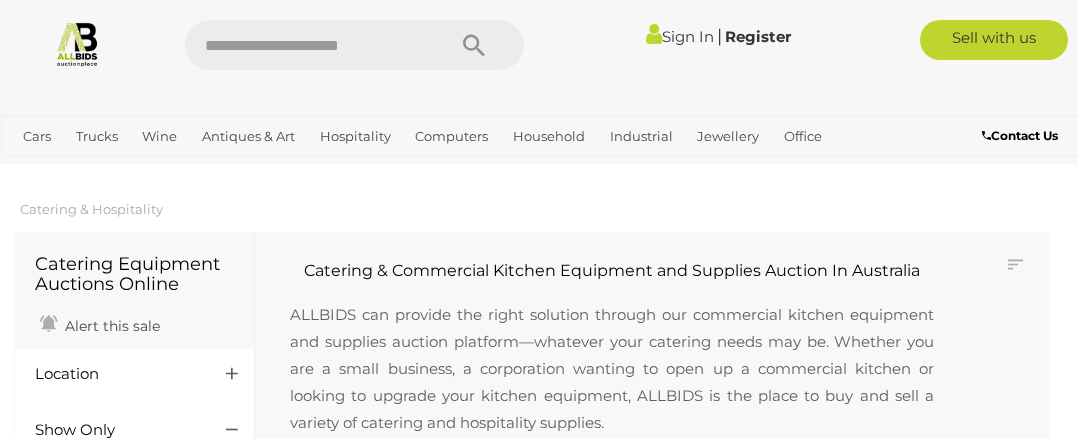 scroll, scrollTop: 0, scrollLeft: 0, axis: both 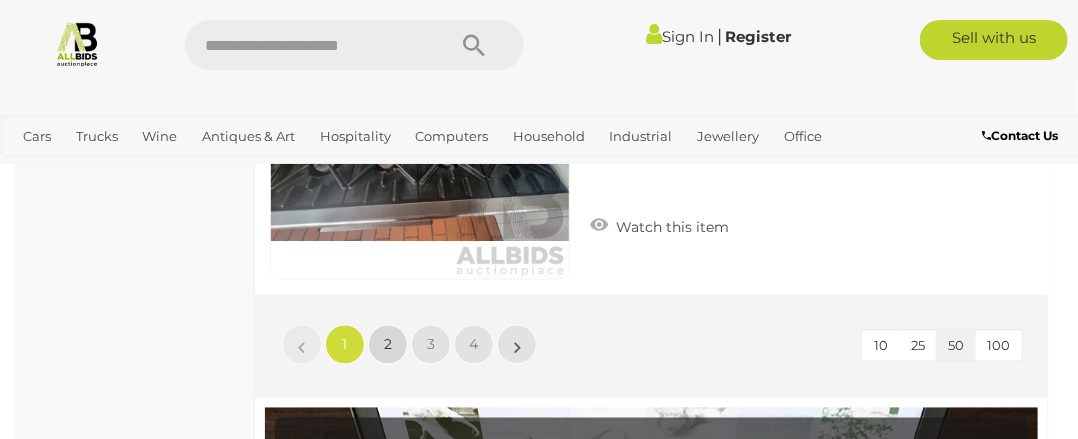 click on "2" at bounding box center (345, 345) 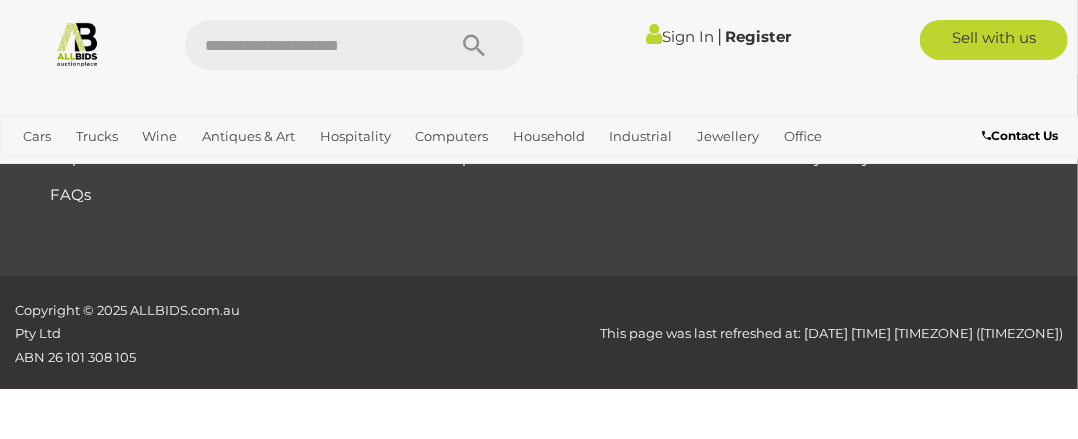 scroll, scrollTop: 724, scrollLeft: 0, axis: vertical 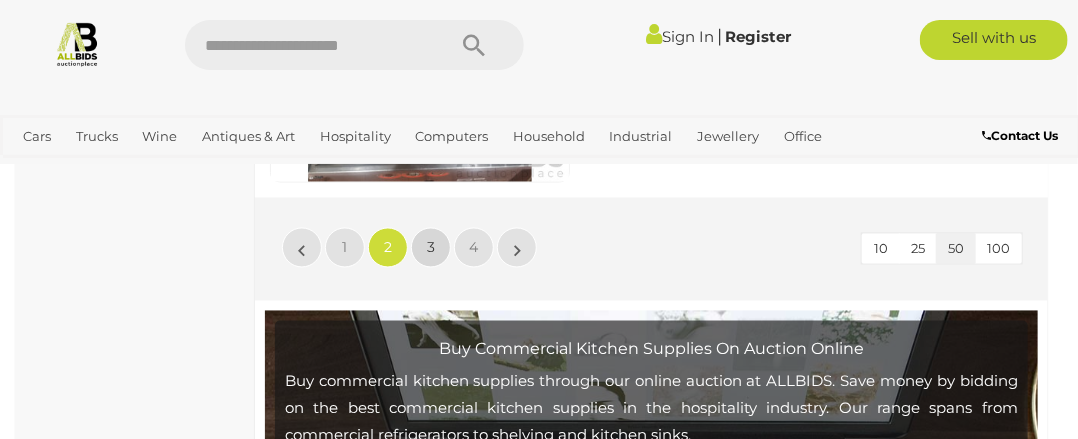 click on "3" at bounding box center [345, 248] 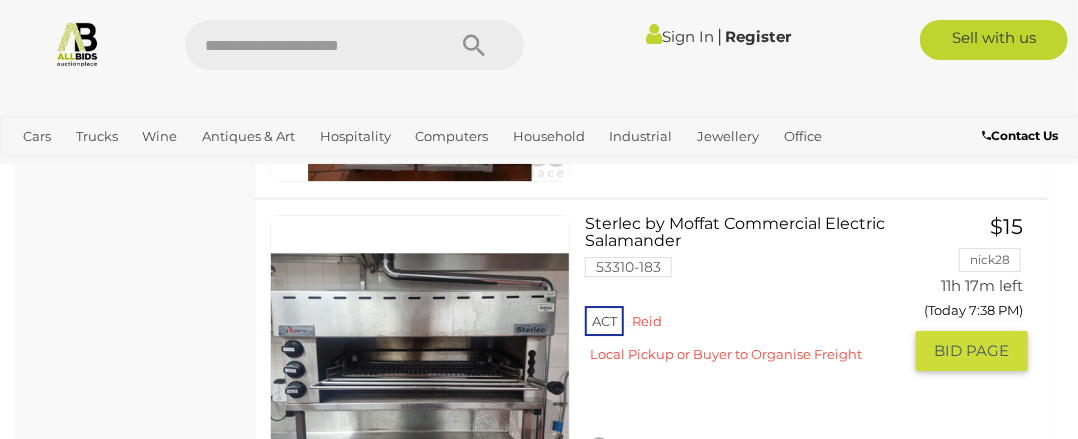 scroll, scrollTop: 15931, scrollLeft: 0, axis: vertical 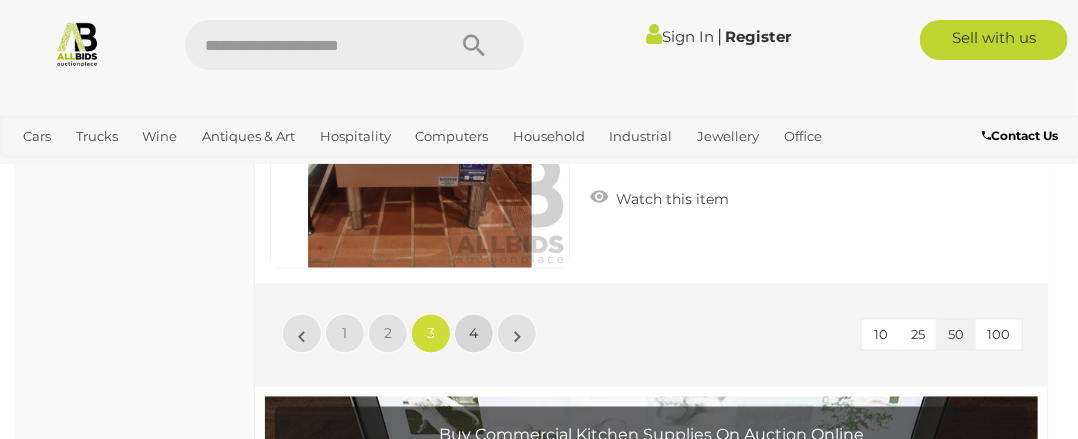 click on "4" at bounding box center [345, 334] 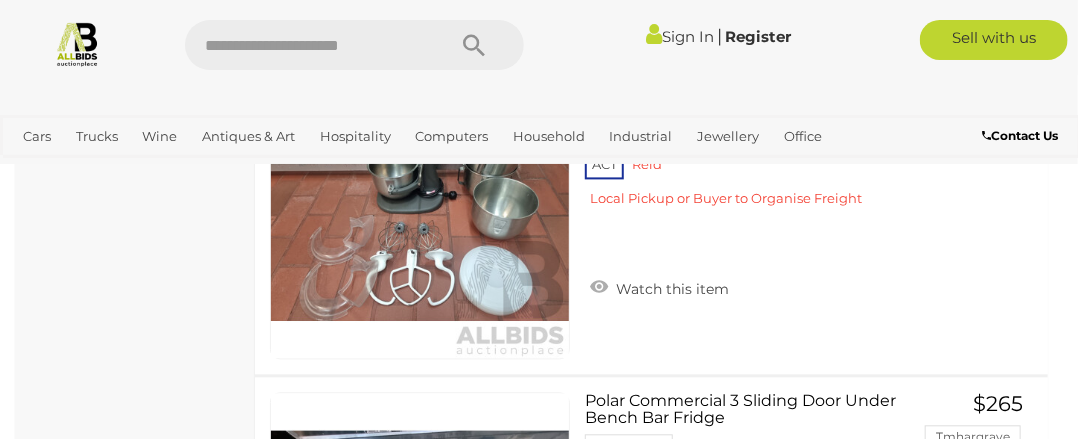 scroll, scrollTop: 12224, scrollLeft: 0, axis: vertical 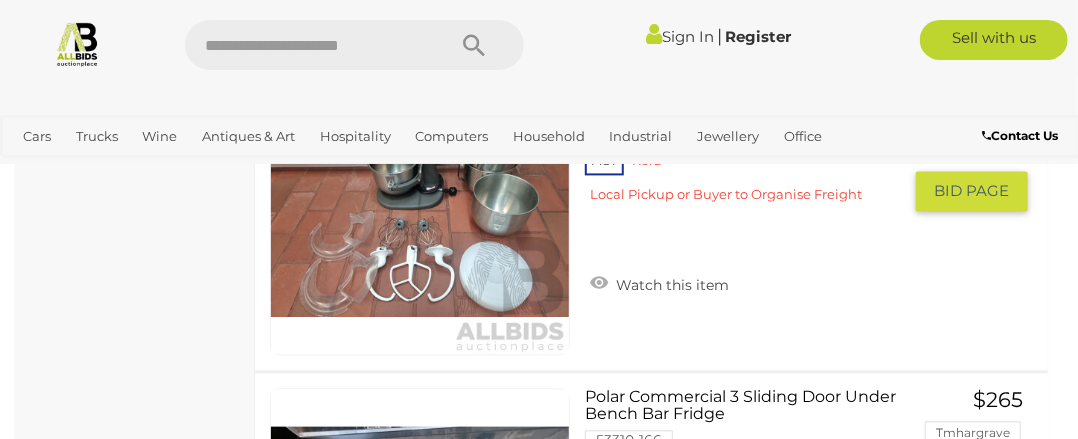 click at bounding box center (420, 204) 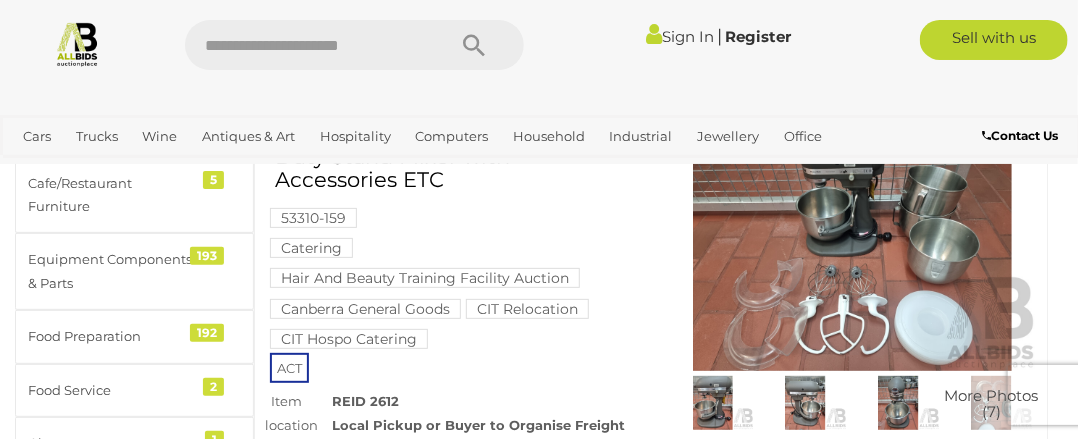 scroll, scrollTop: 100, scrollLeft: 0, axis: vertical 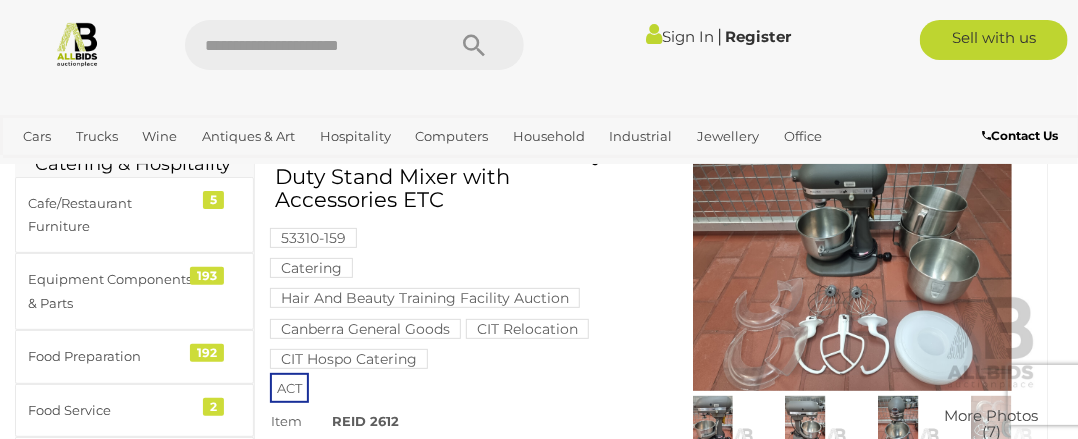 click at bounding box center (853, 271) 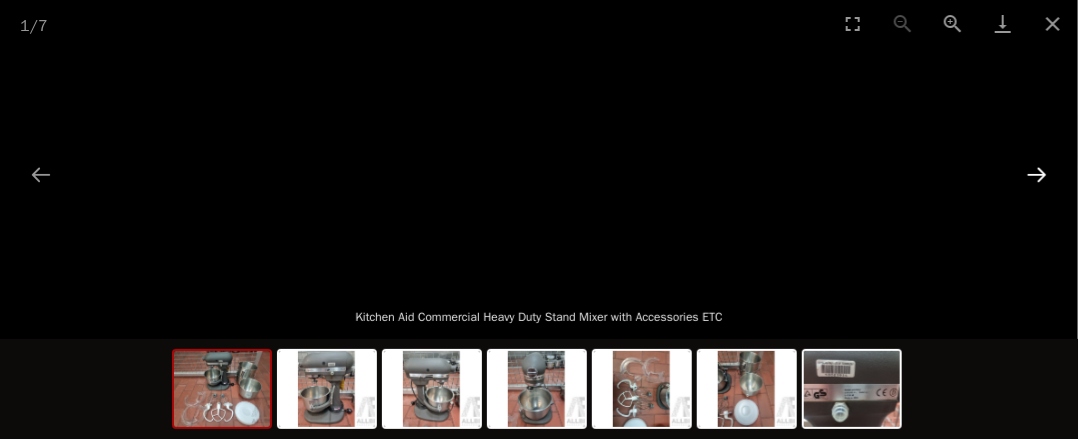 click at bounding box center [1037, 174] 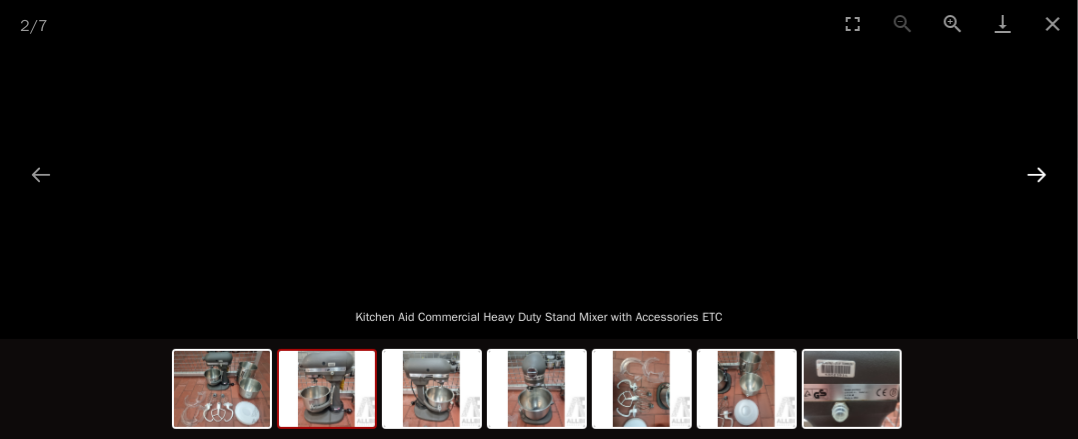click at bounding box center [1037, 174] 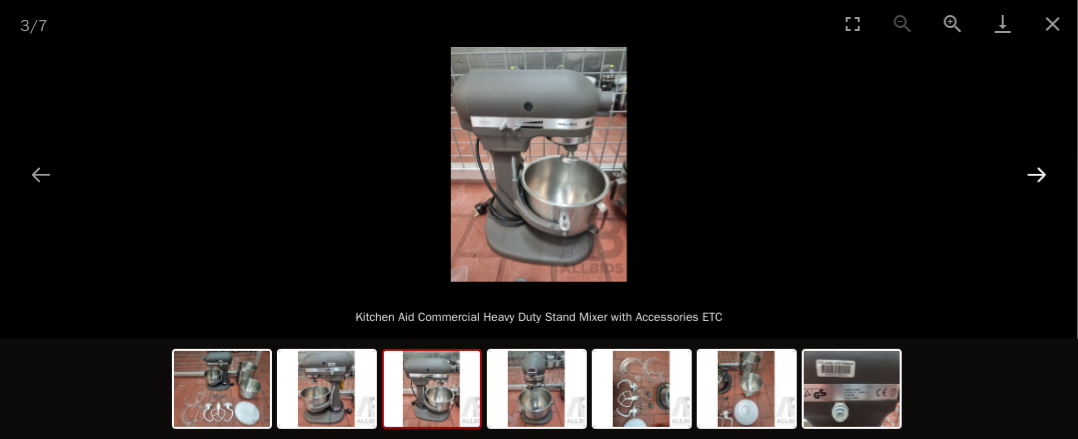 click at bounding box center [1037, 174] 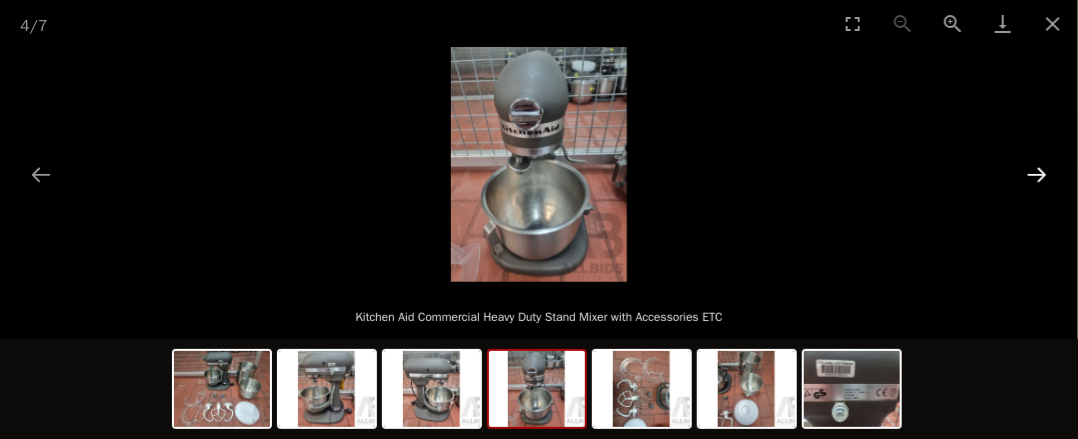 click at bounding box center [1037, 174] 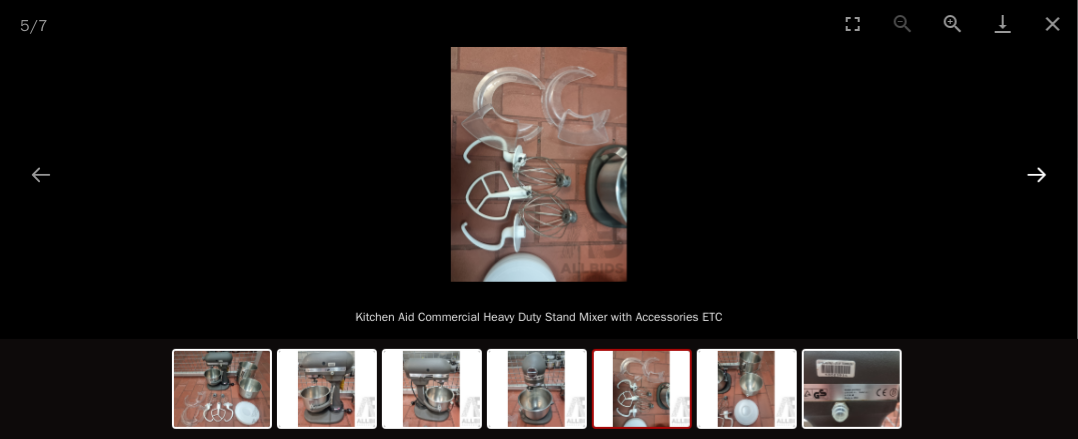 click at bounding box center [1037, 174] 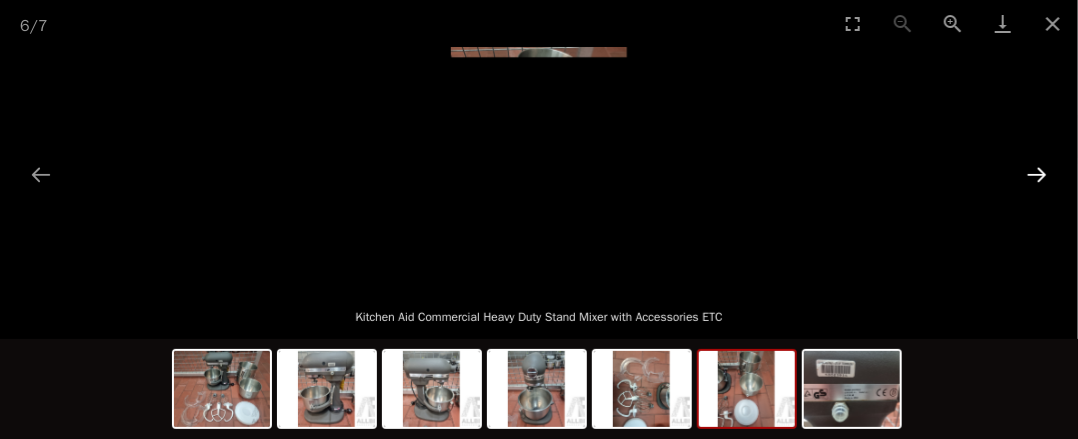 click at bounding box center (1037, 174) 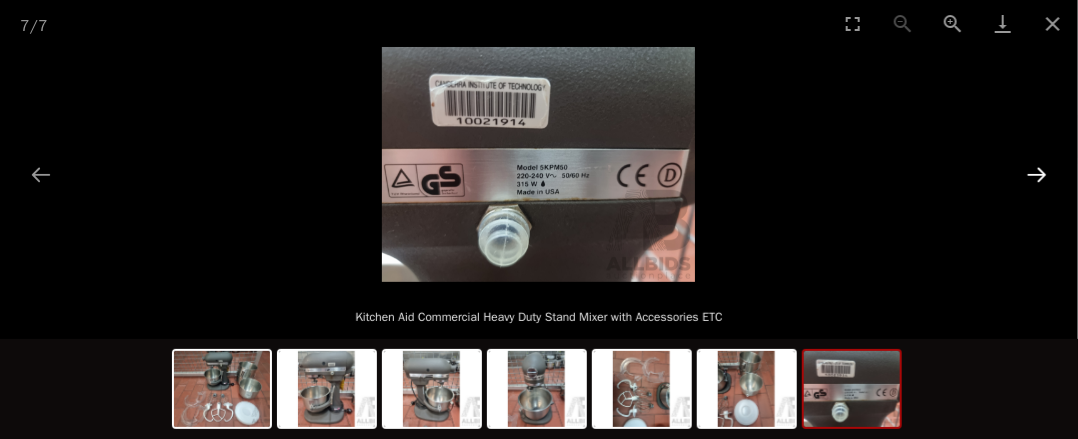 click at bounding box center (1037, 174) 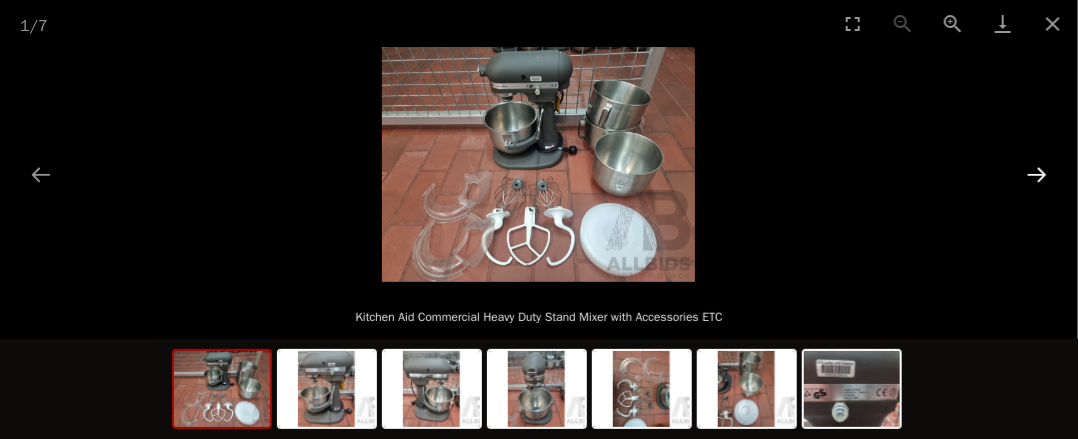 click at bounding box center [1037, 174] 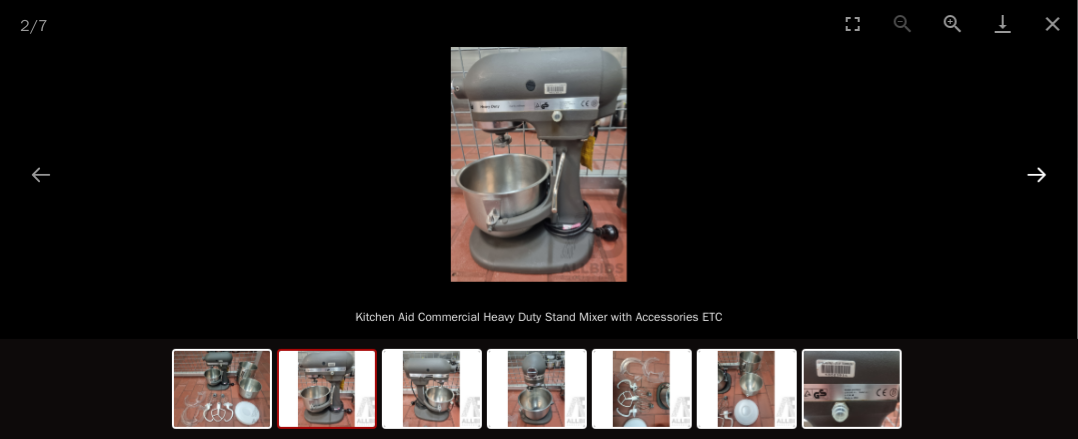 click at bounding box center [1037, 174] 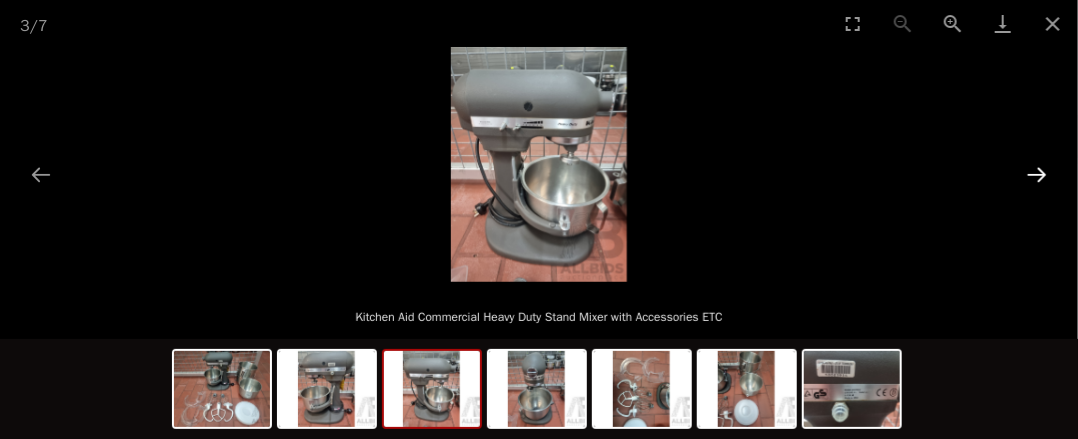 click at bounding box center [1037, 174] 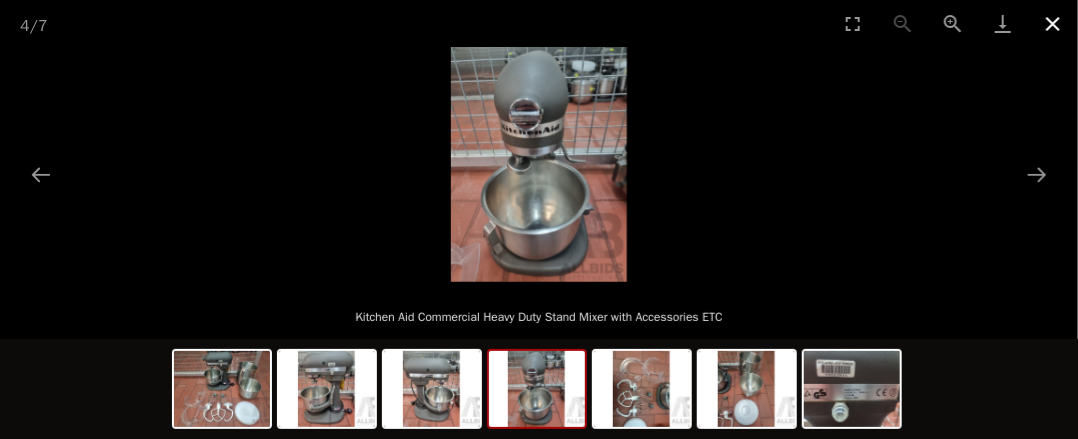 click at bounding box center [1053, 23] 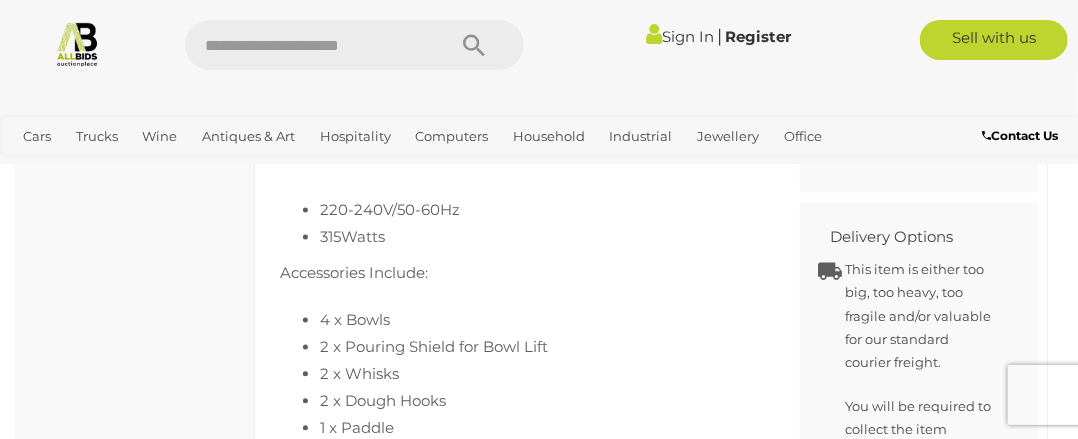 scroll, scrollTop: 1200, scrollLeft: 0, axis: vertical 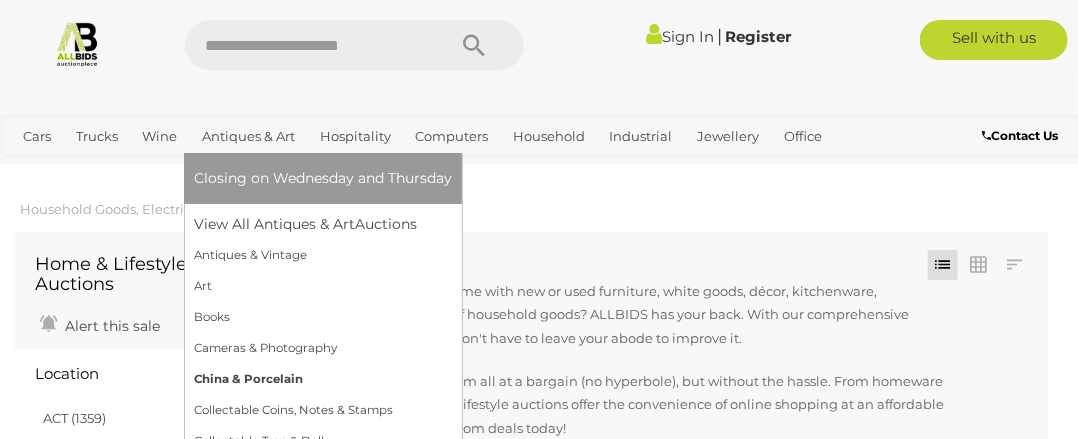 click on "China & Porcelain" at bounding box center (323, 379) 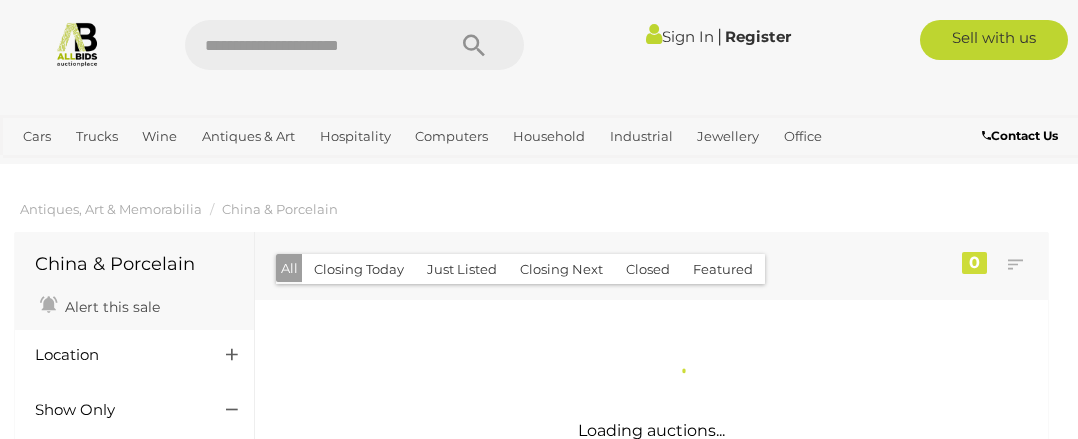 scroll, scrollTop: 0, scrollLeft: 0, axis: both 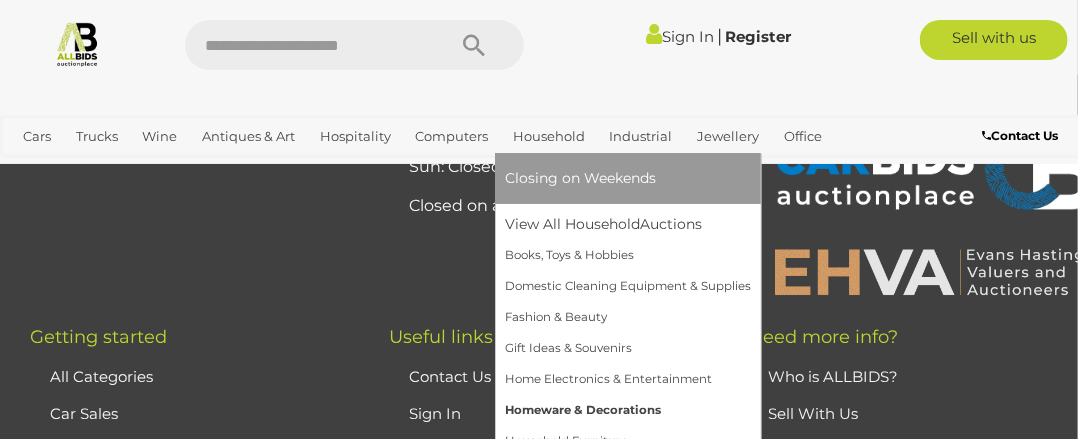 click on "Homeware & Decorations" at bounding box center [628, 410] 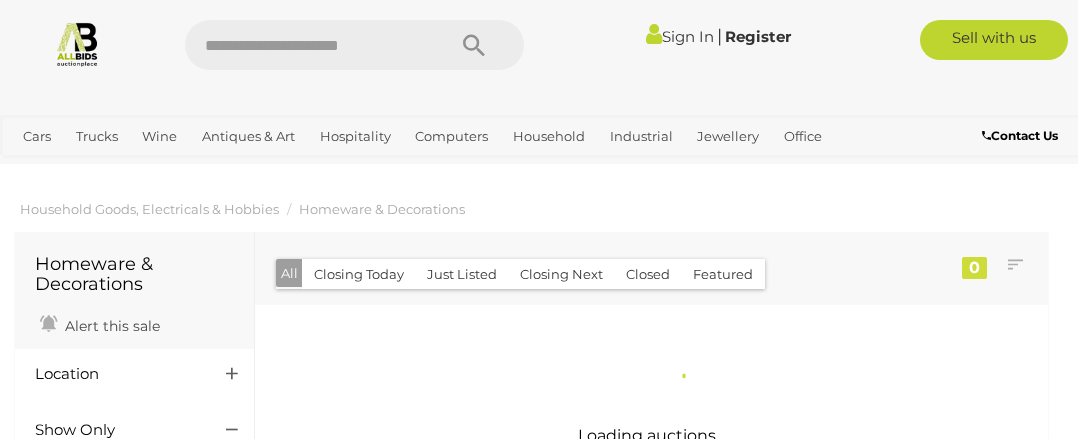 scroll, scrollTop: 0, scrollLeft: 0, axis: both 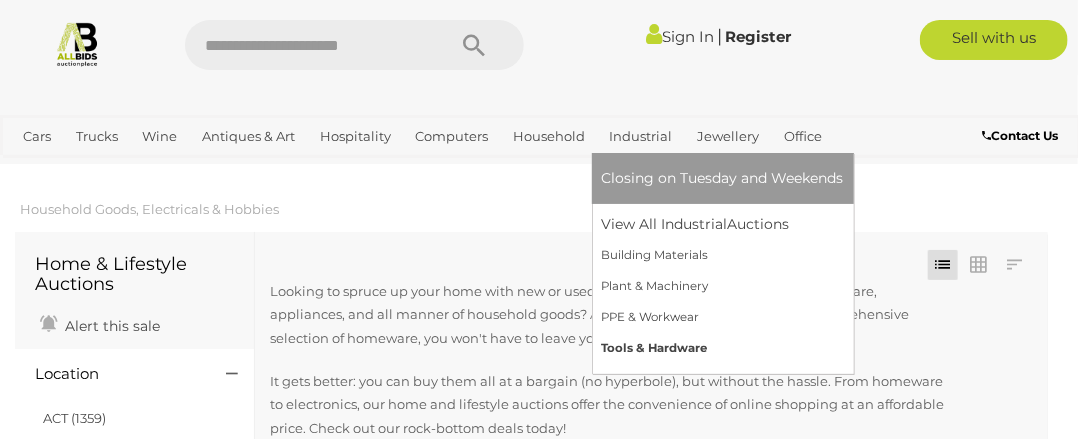 click on "Tools & Hardware" at bounding box center (723, 348) 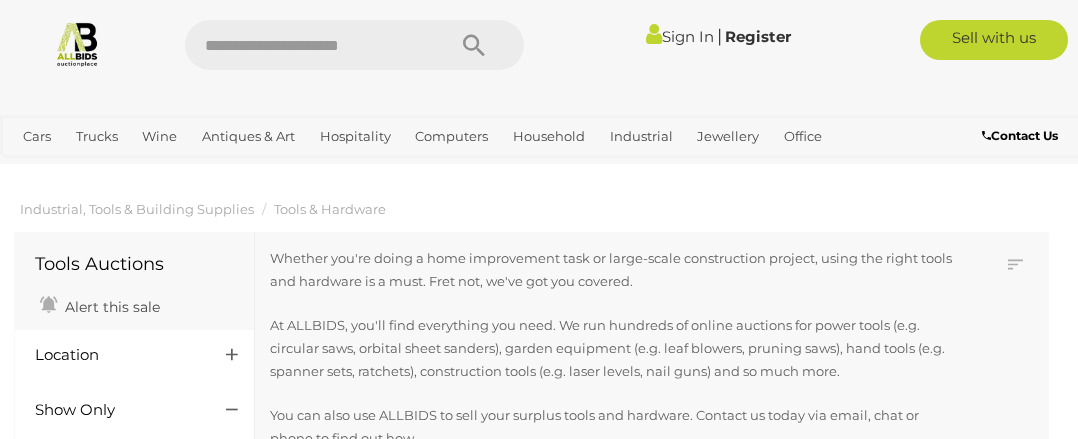 scroll, scrollTop: 0, scrollLeft: 0, axis: both 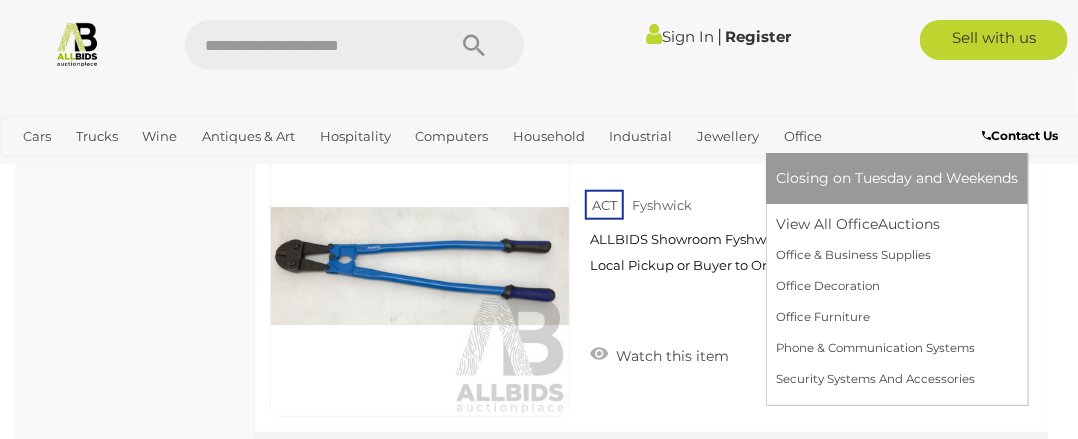 click on "Office" at bounding box center (37, 136) 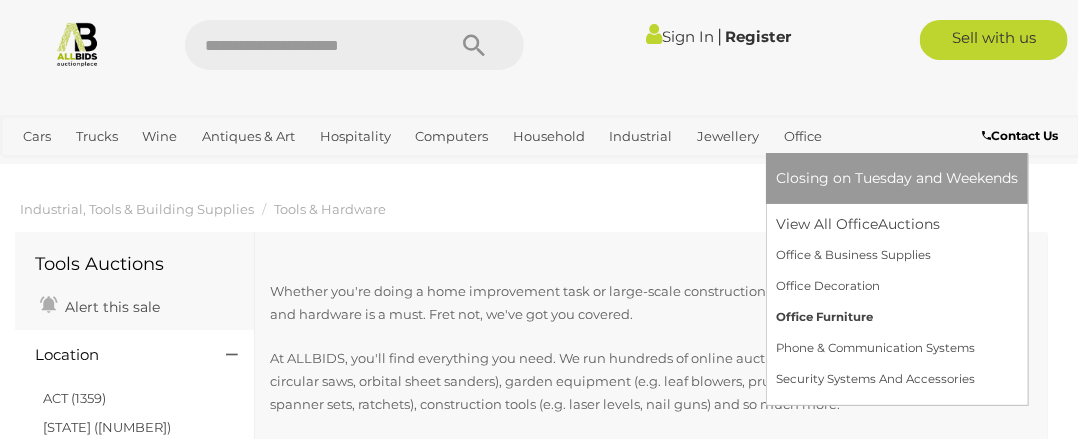 click on "Office Furniture" at bounding box center [897, 317] 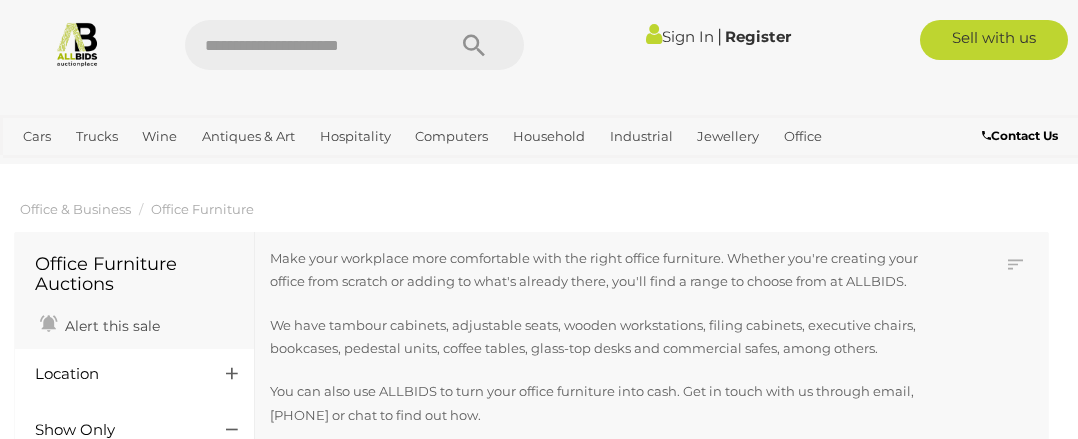 scroll, scrollTop: 0, scrollLeft: 0, axis: both 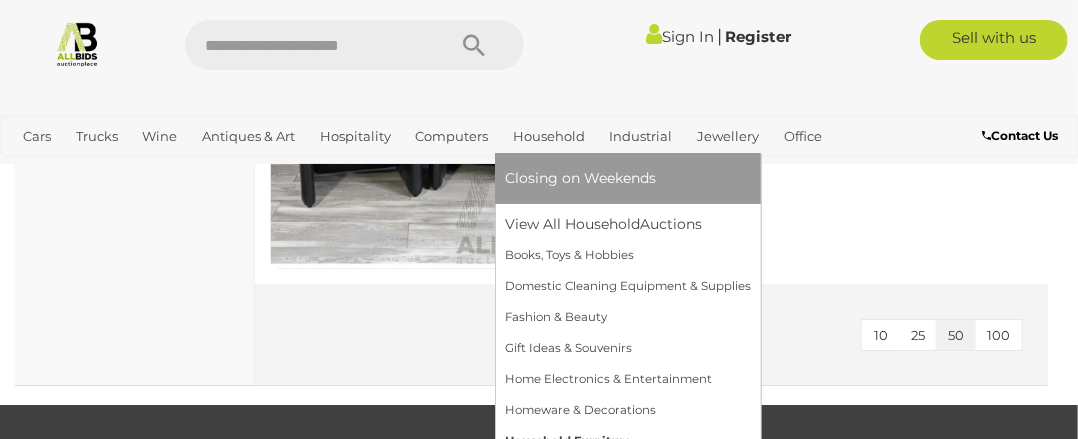 click on "Household Furniture" at bounding box center (628, 441) 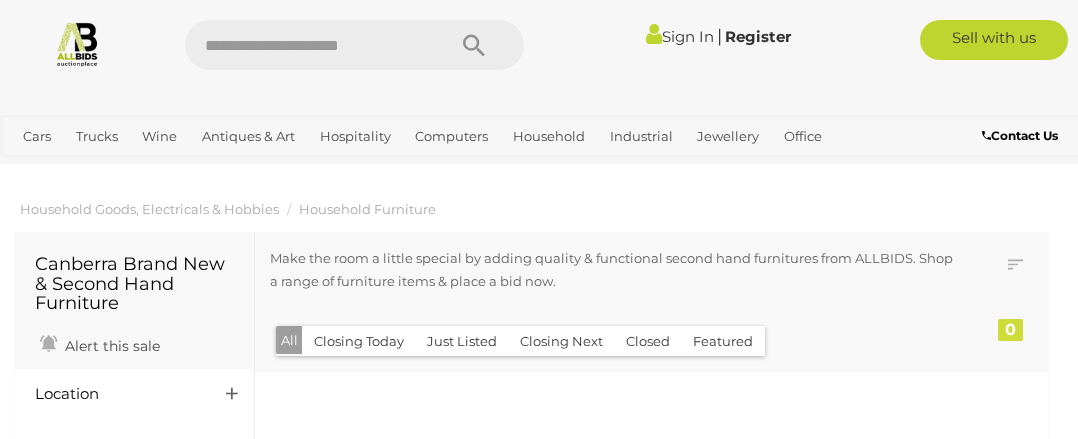 scroll, scrollTop: 0, scrollLeft: 0, axis: both 